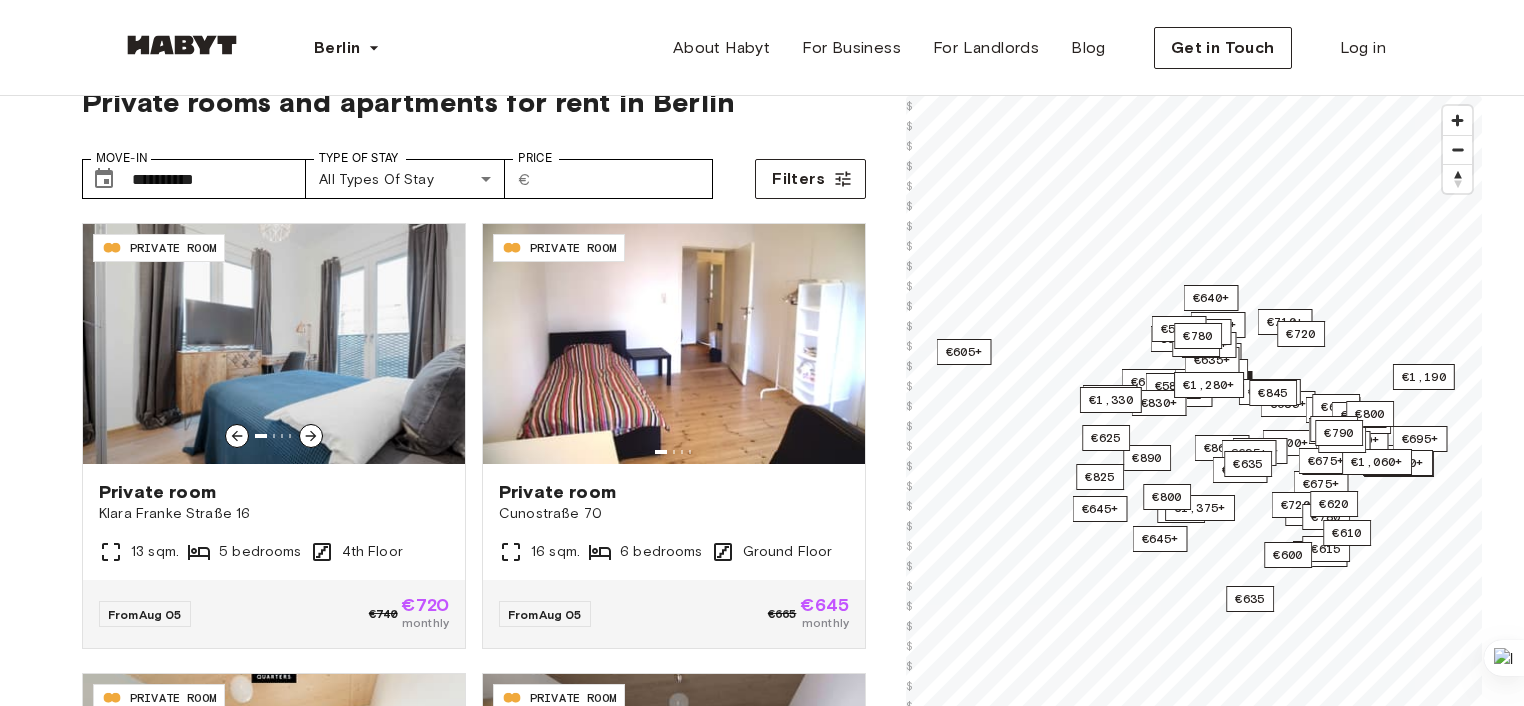 scroll, scrollTop: 52, scrollLeft: 0, axis: vertical 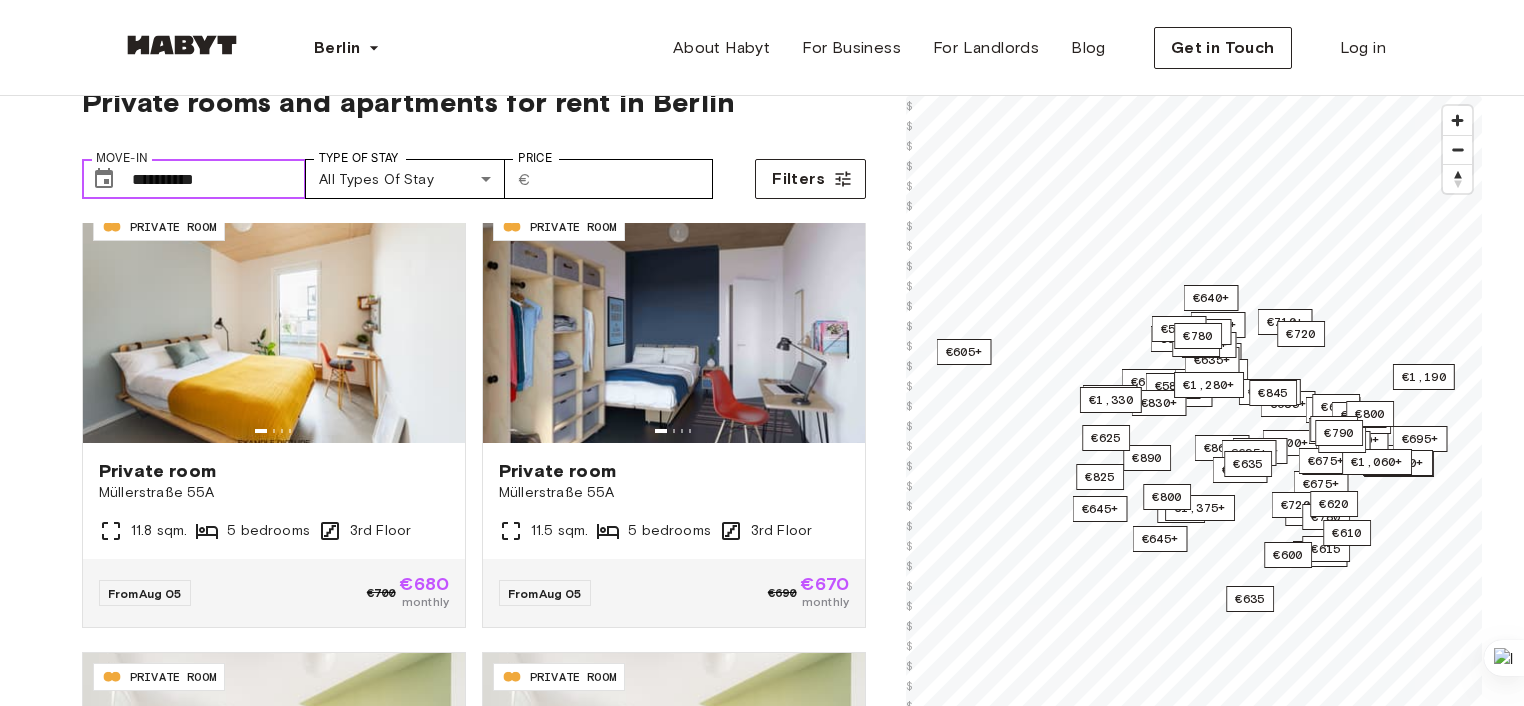 click on "**********" at bounding box center (219, 179) 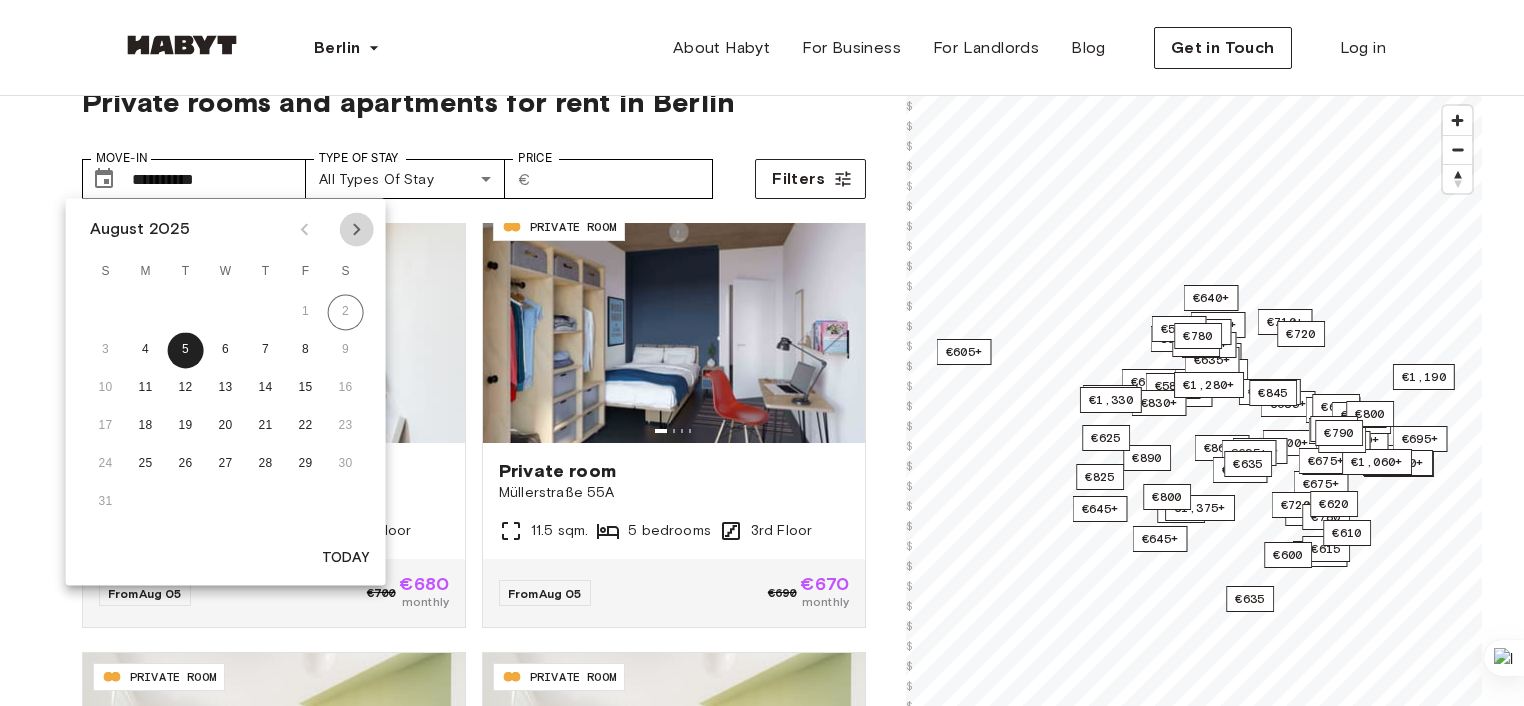 click 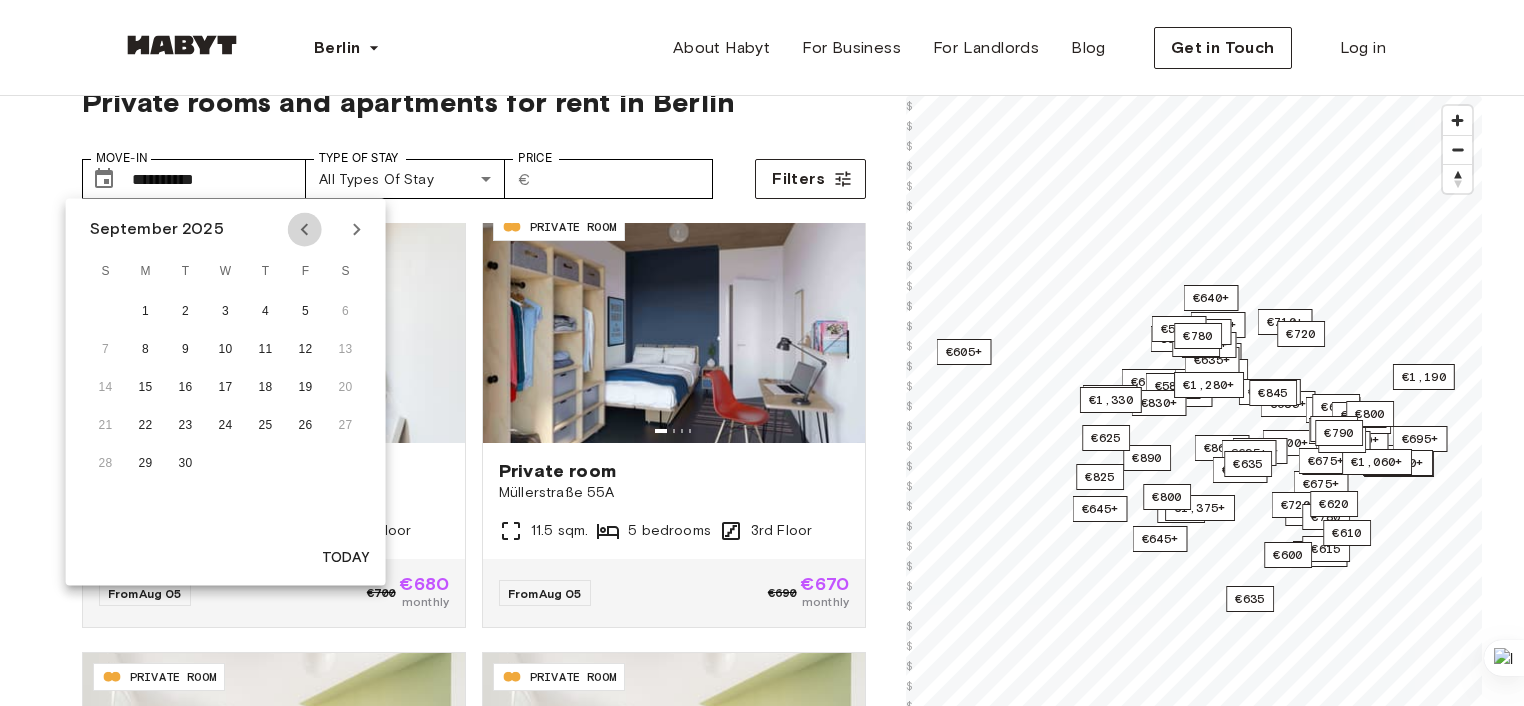 click 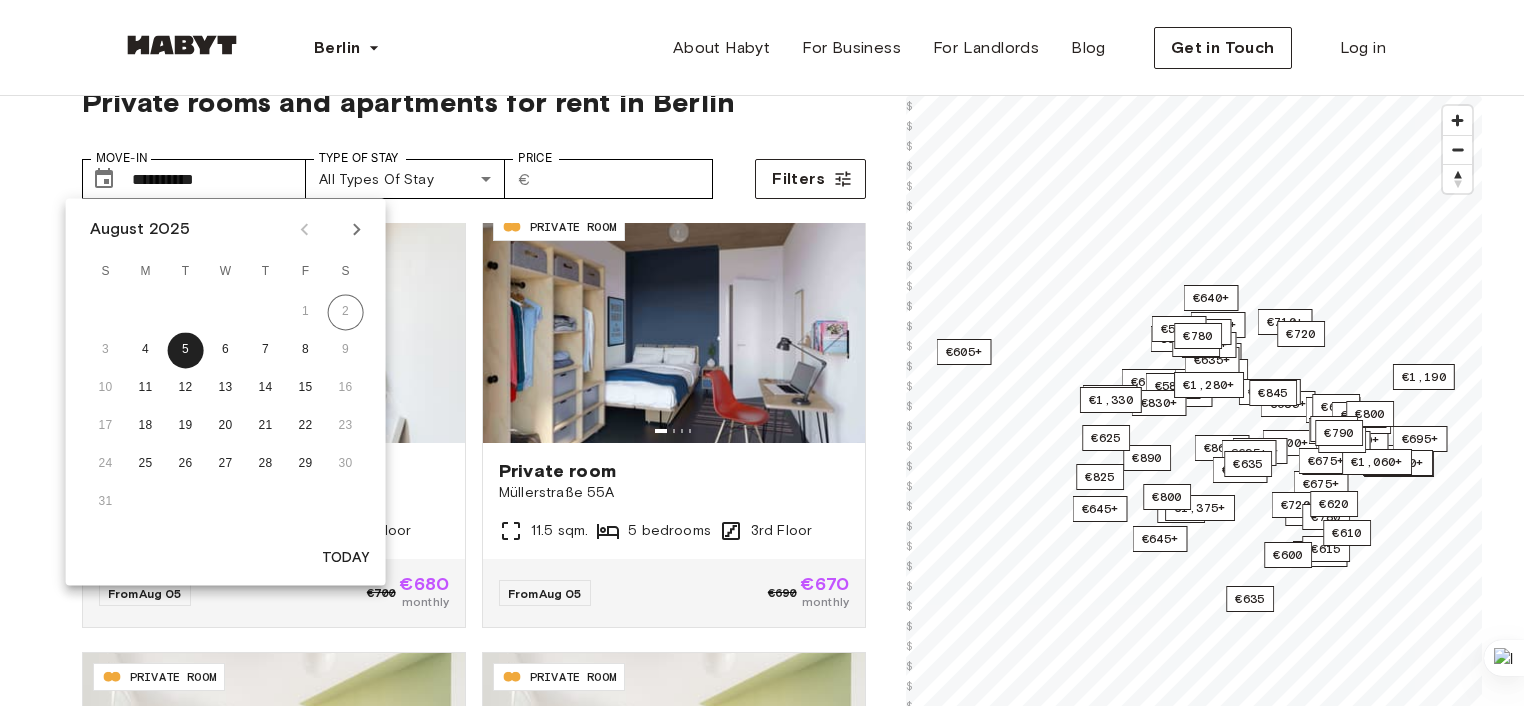 click on "Private rooms and apartments for rent in Berlin" at bounding box center (474, 102) 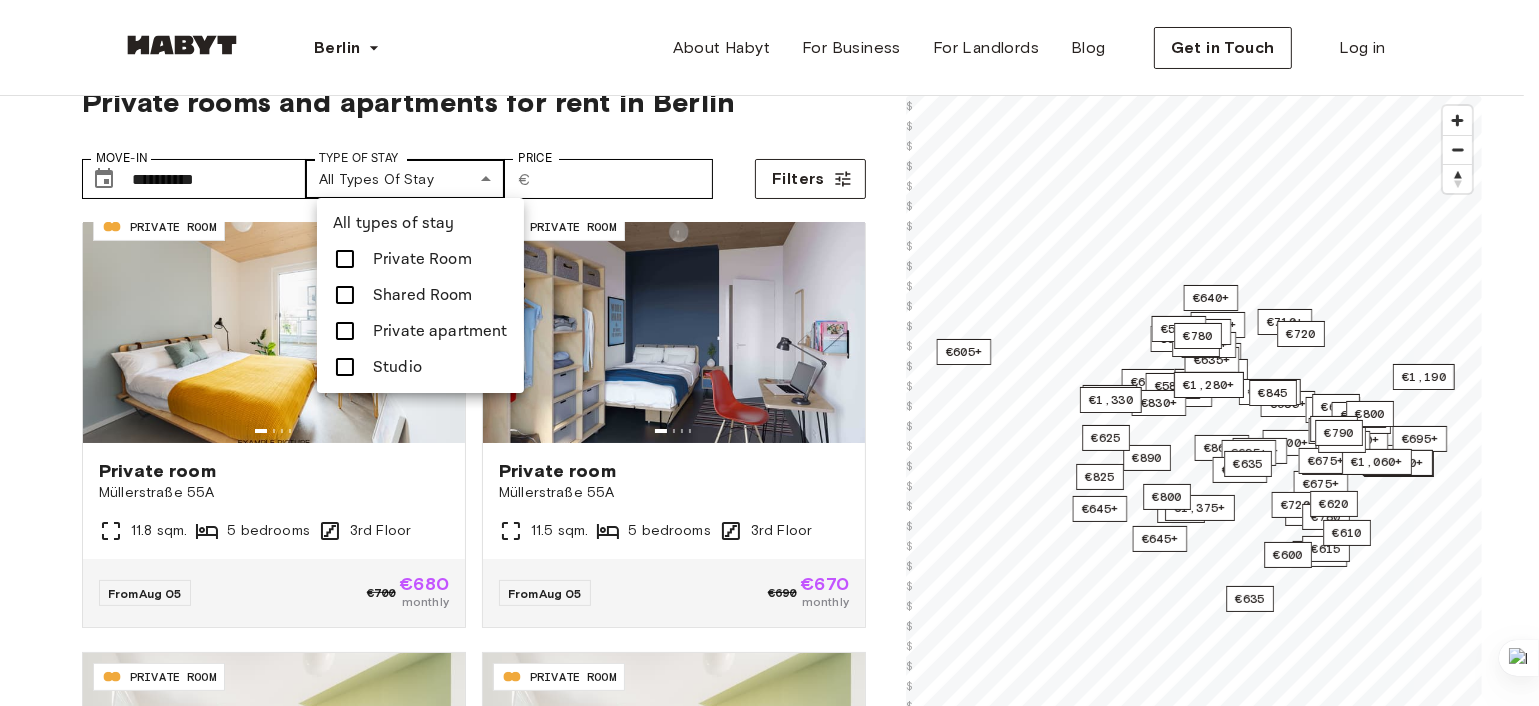 click on "**********" at bounding box center (769, 2308) 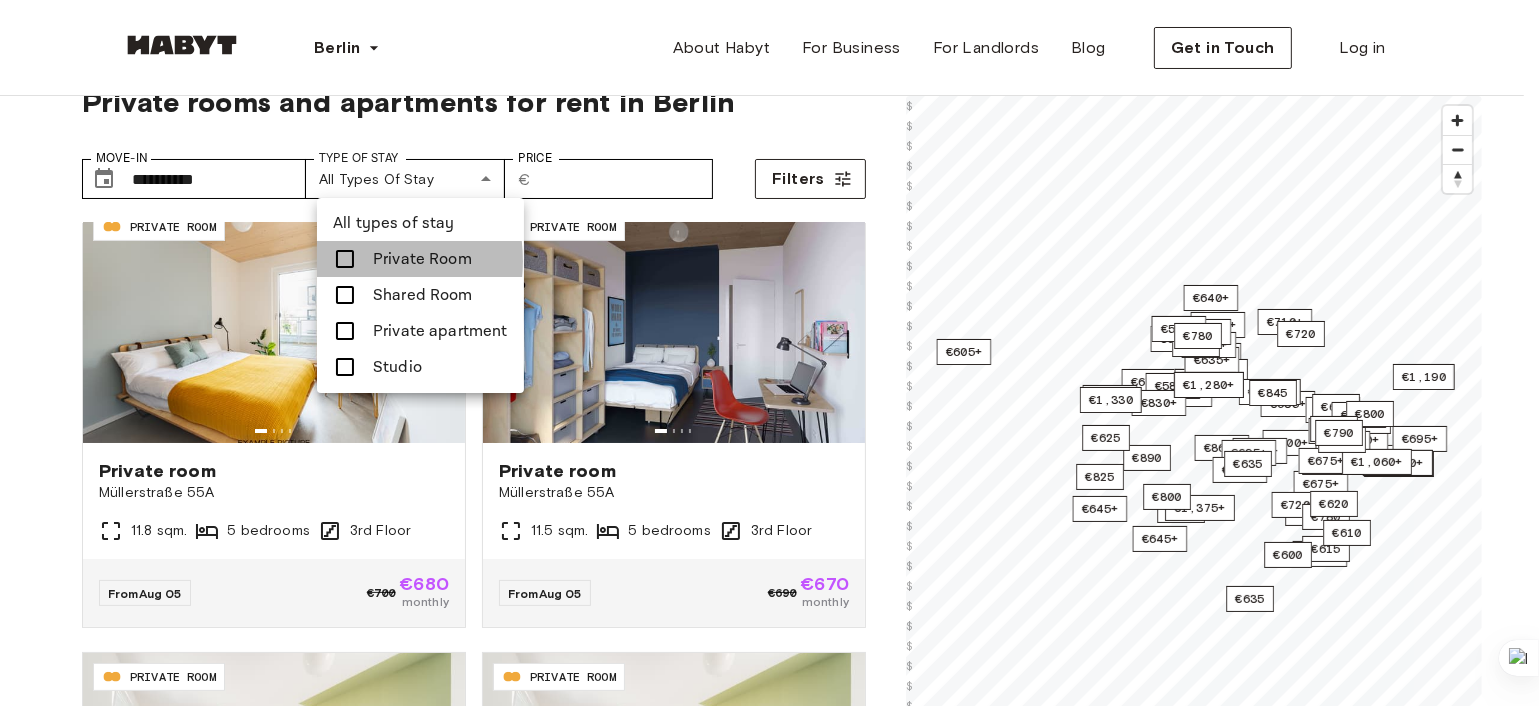 click at bounding box center (345, 259) 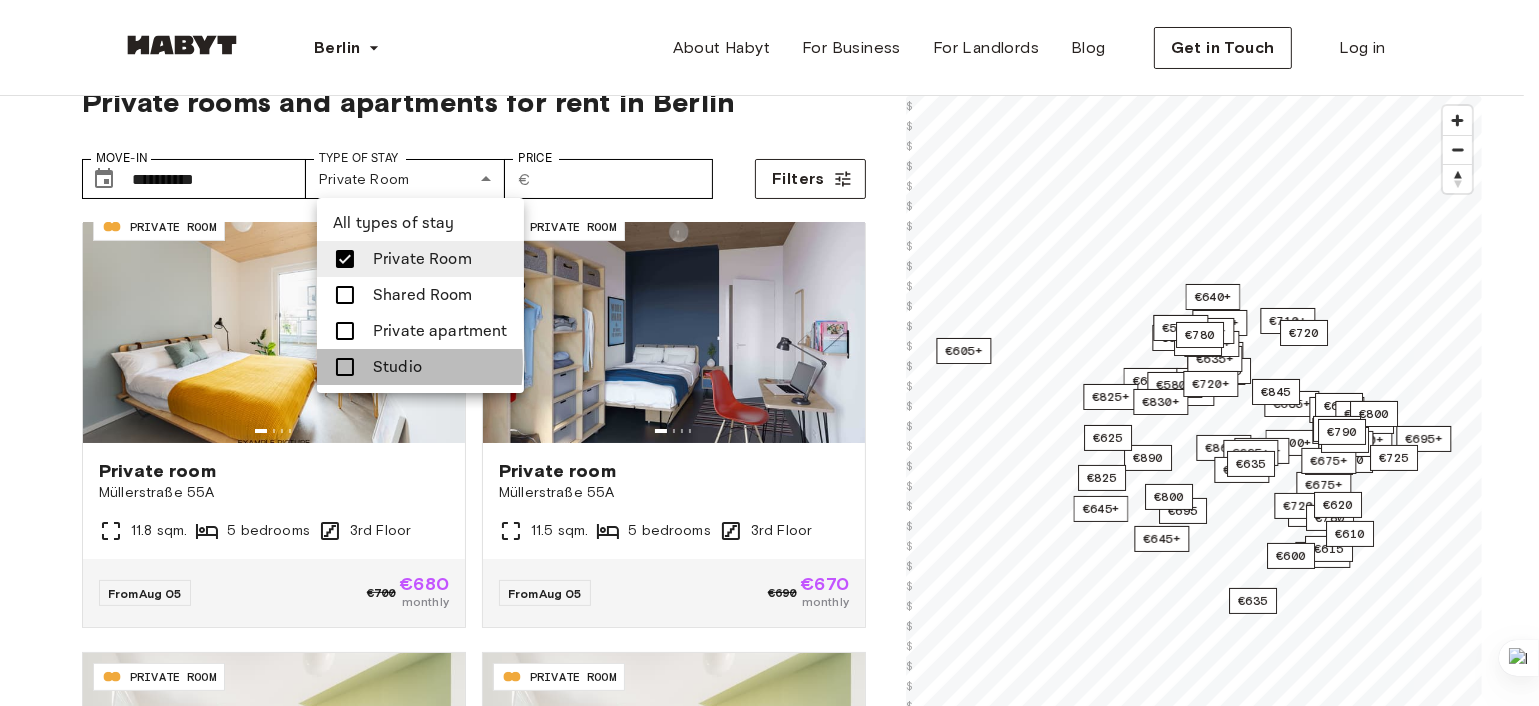 click at bounding box center [345, 367] 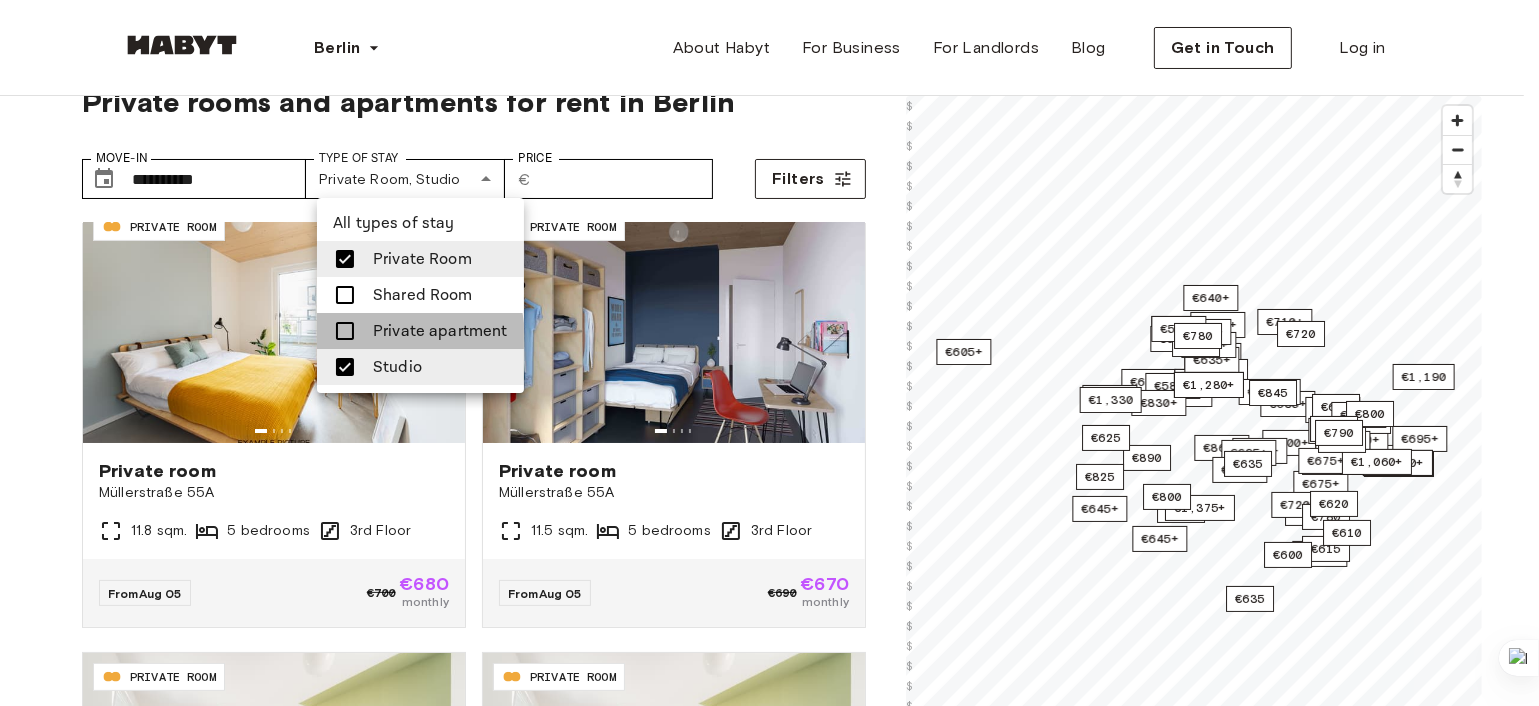click at bounding box center (345, 331) 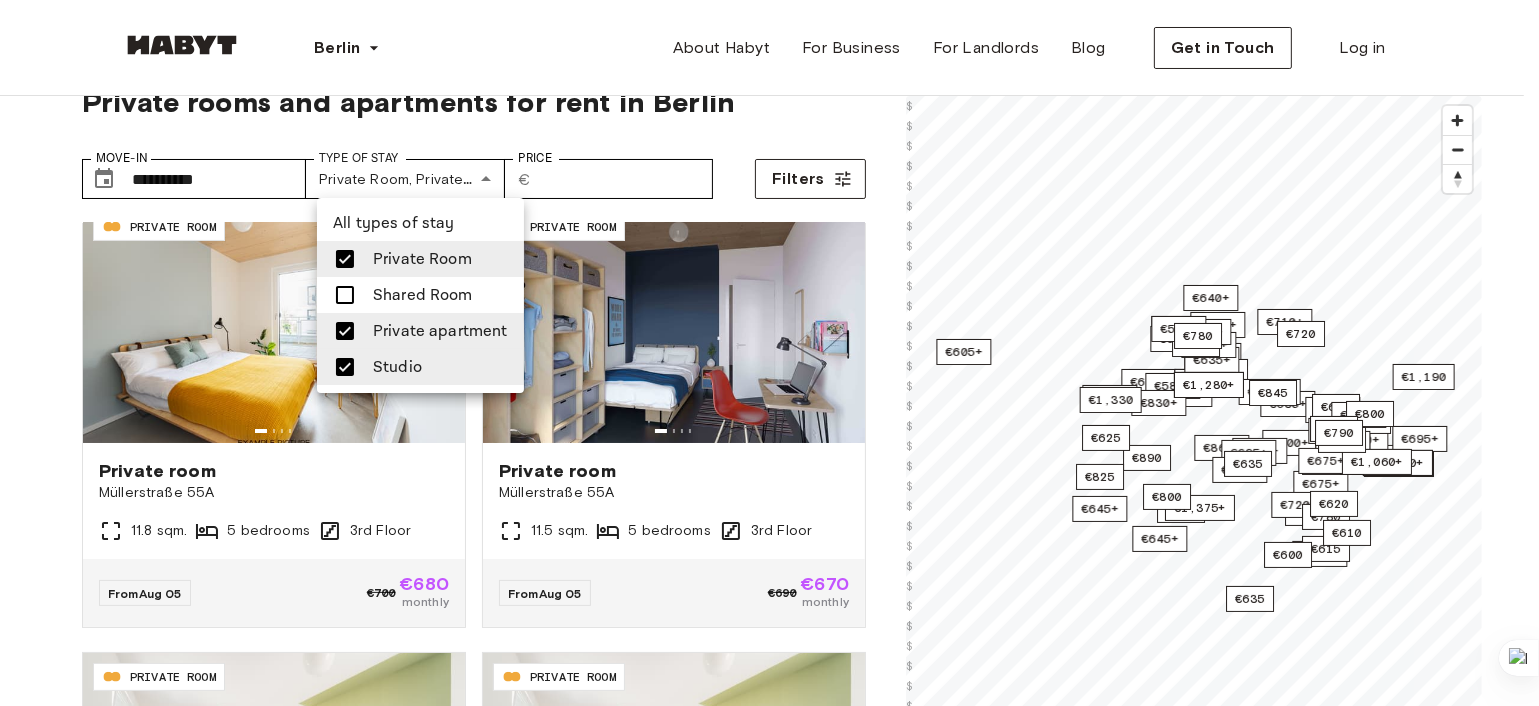 click at bounding box center [769, 353] 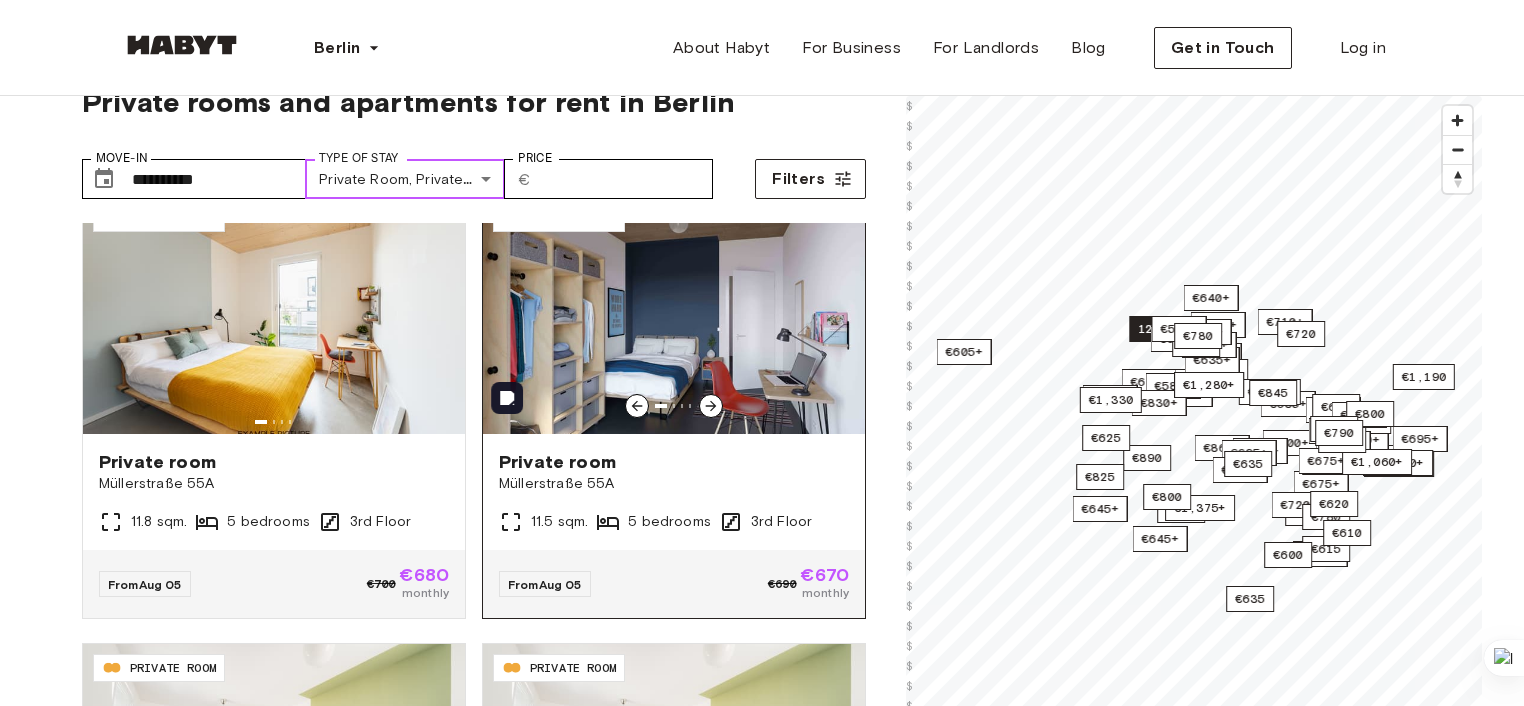 scroll, scrollTop: 484, scrollLeft: 0, axis: vertical 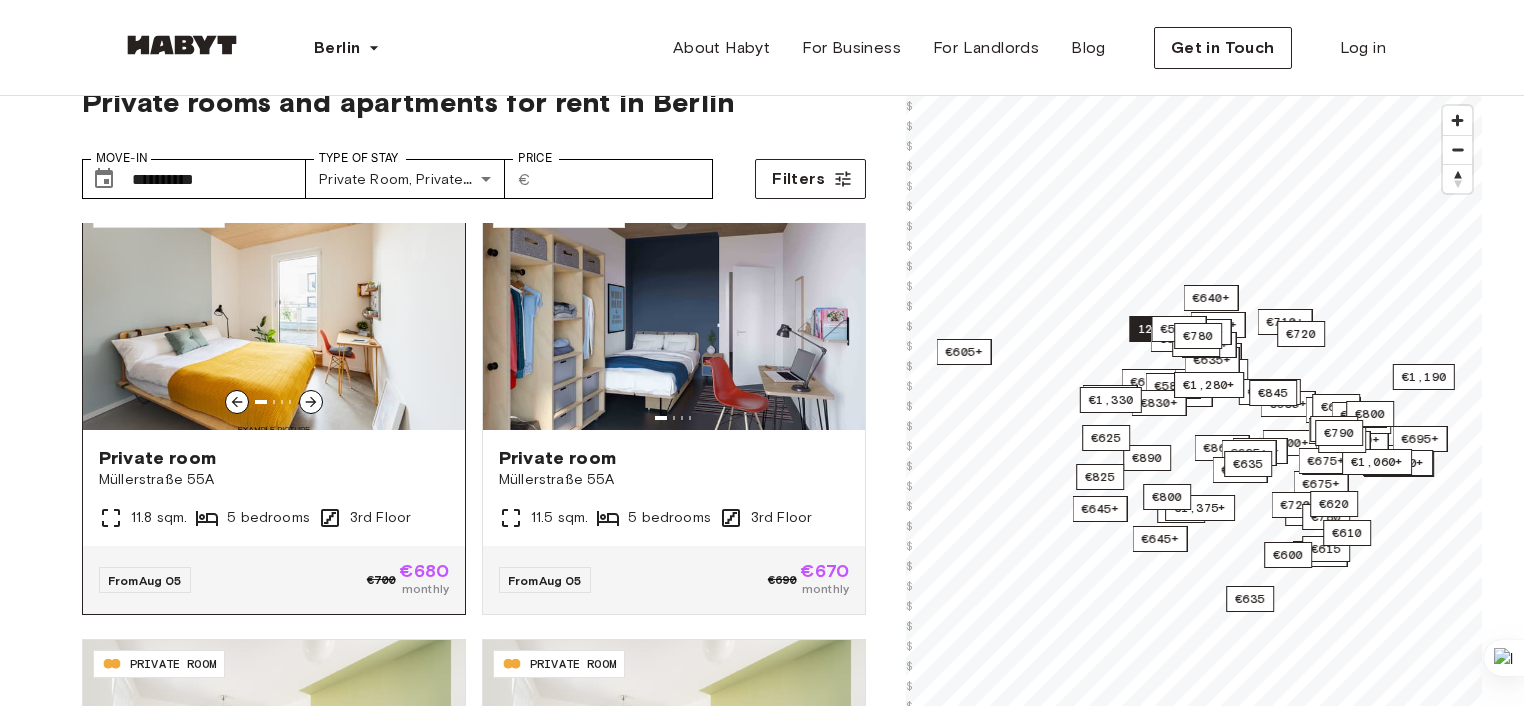 click on "From  Aug 05 €700 €680 monthly" at bounding box center (274, 580) 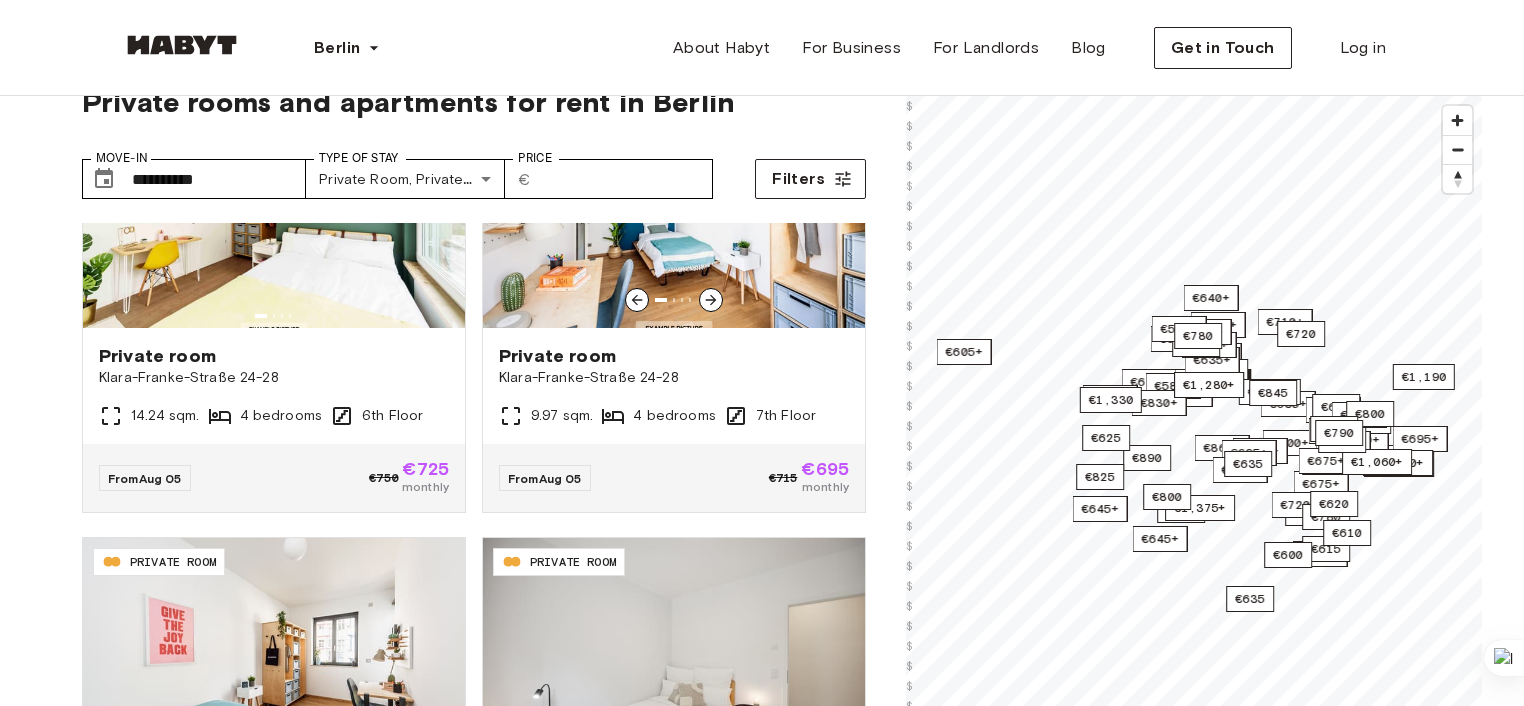 scroll, scrollTop: 1487, scrollLeft: 0, axis: vertical 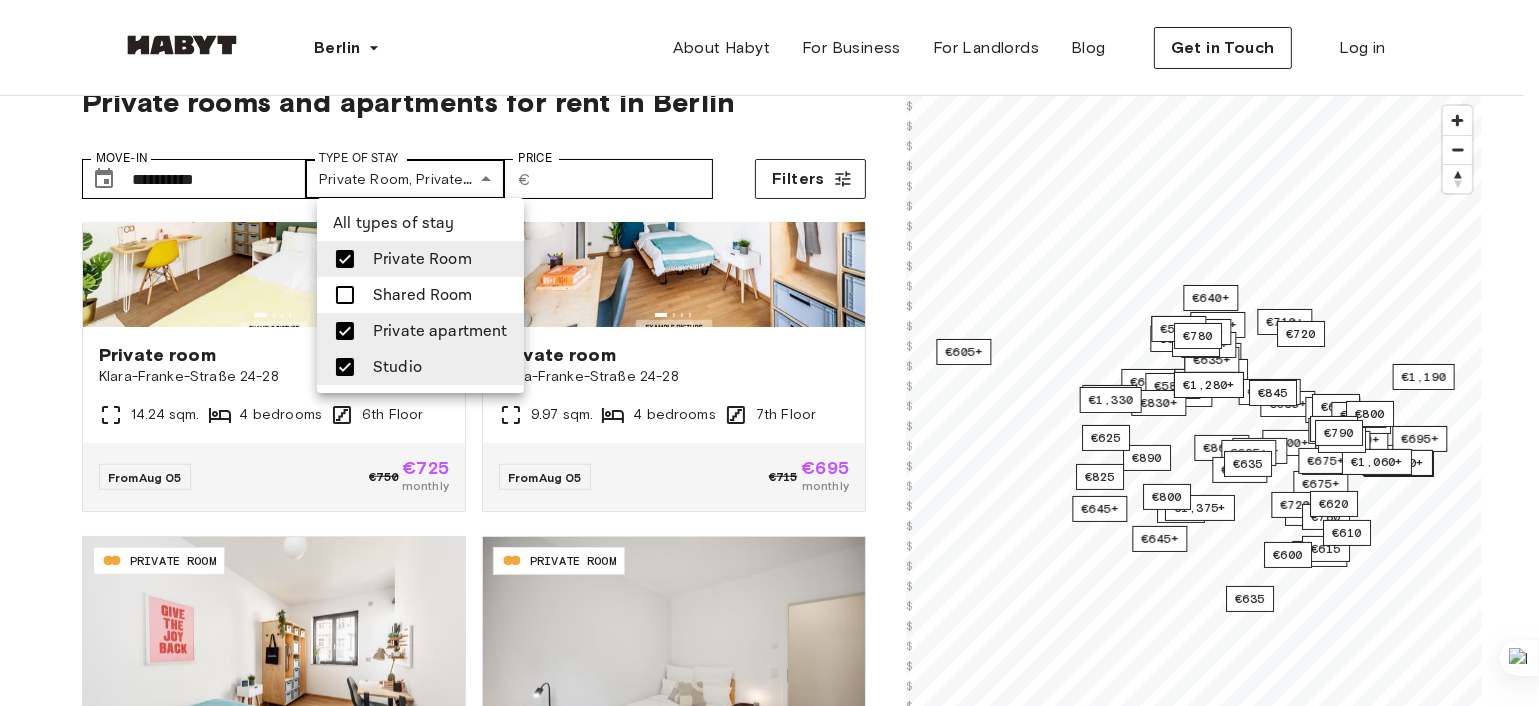 click on "**********" at bounding box center [769, 2308] 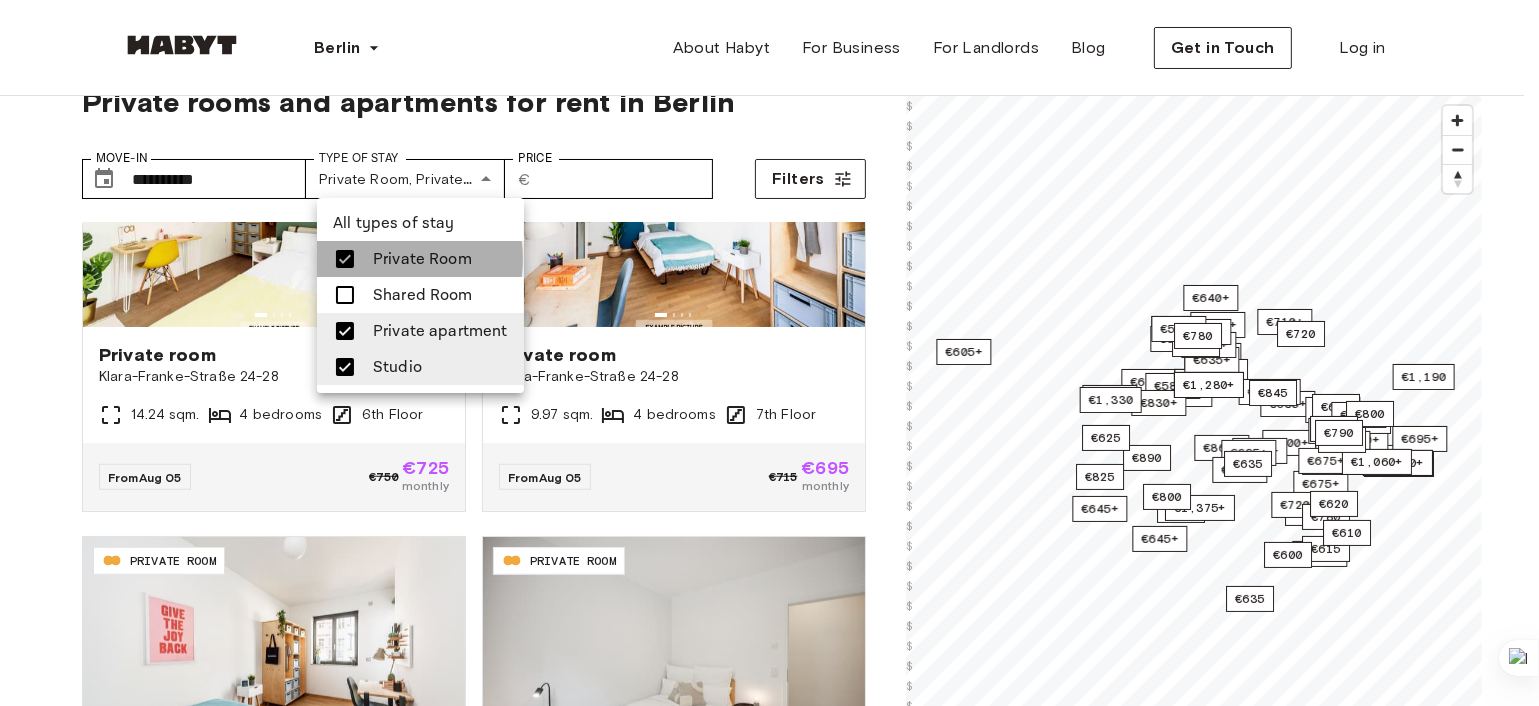 click on "Private Room" at bounding box center [422, 259] 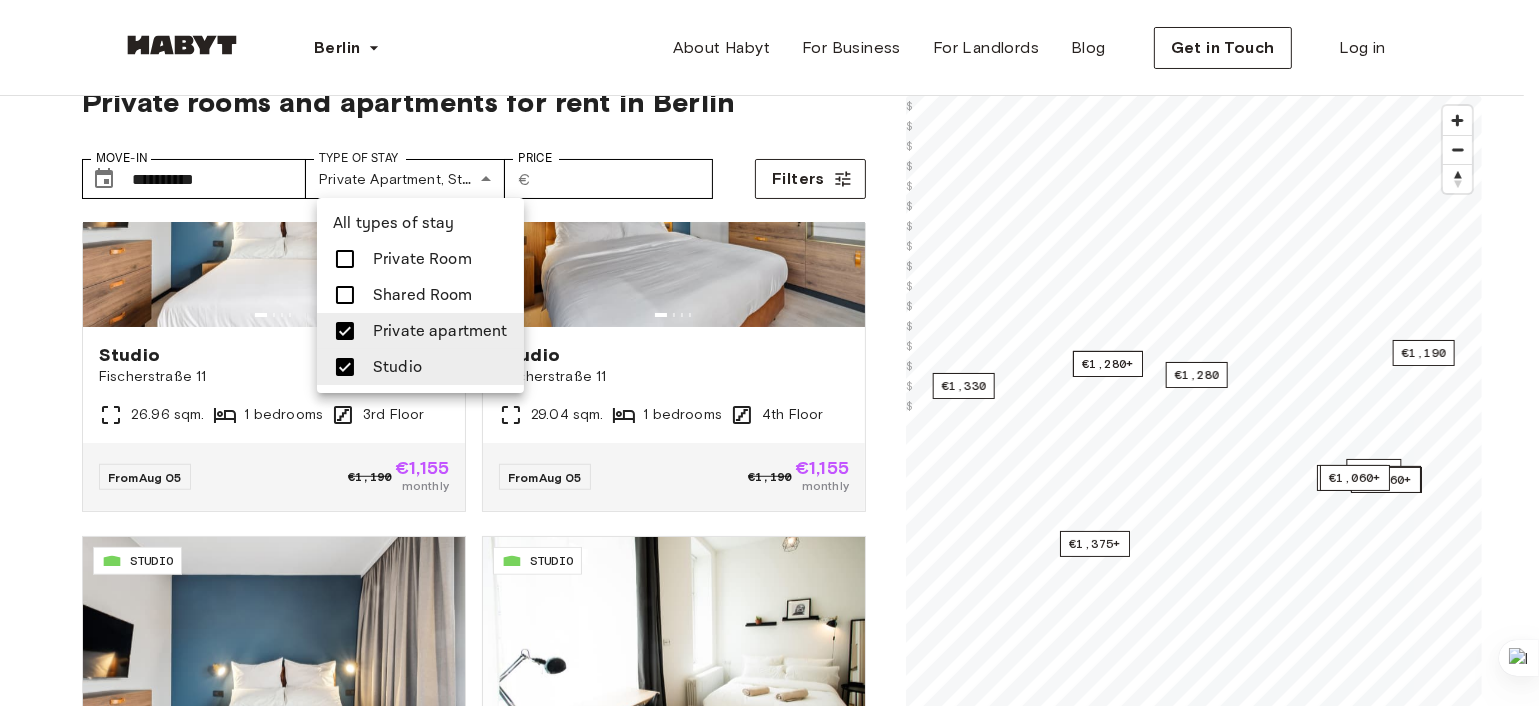 click at bounding box center [769, 353] 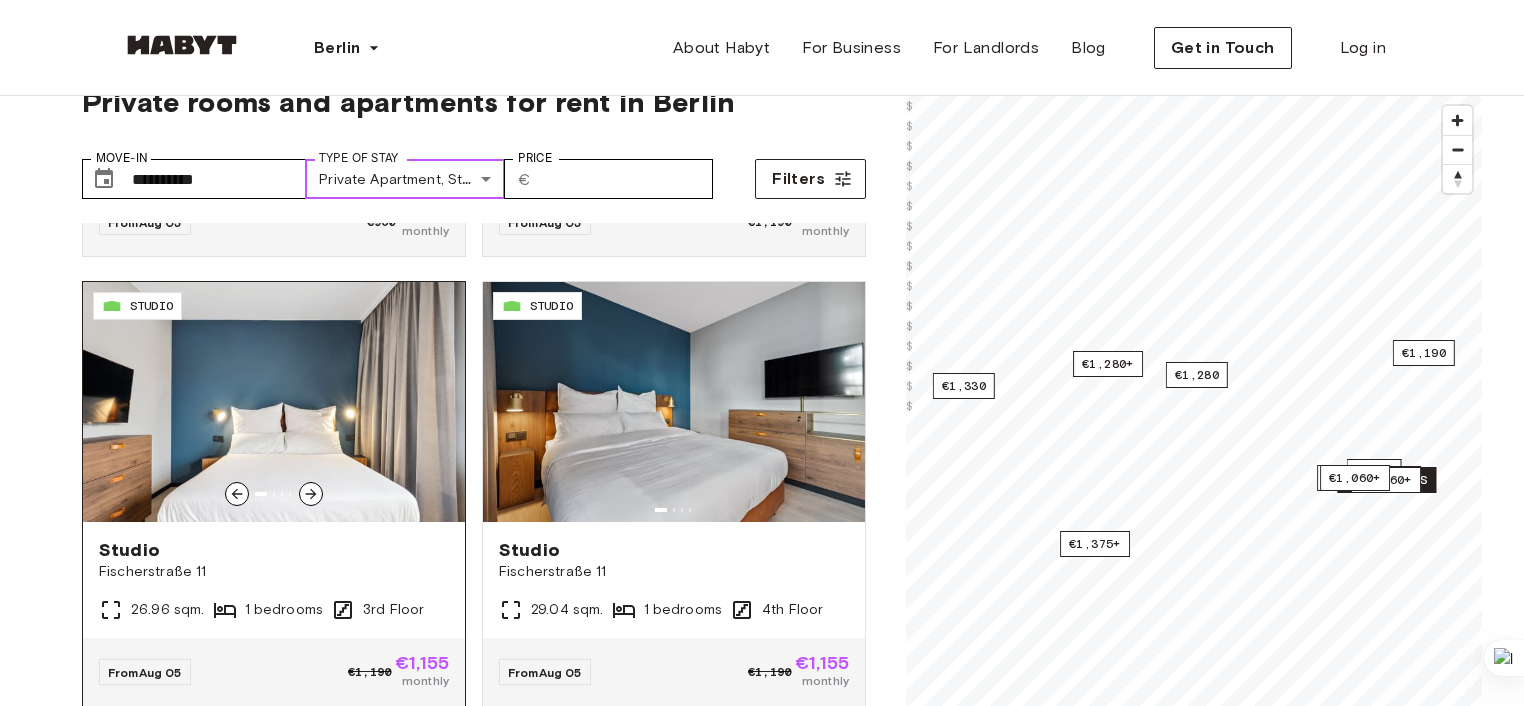 scroll, scrollTop: 1288, scrollLeft: 0, axis: vertical 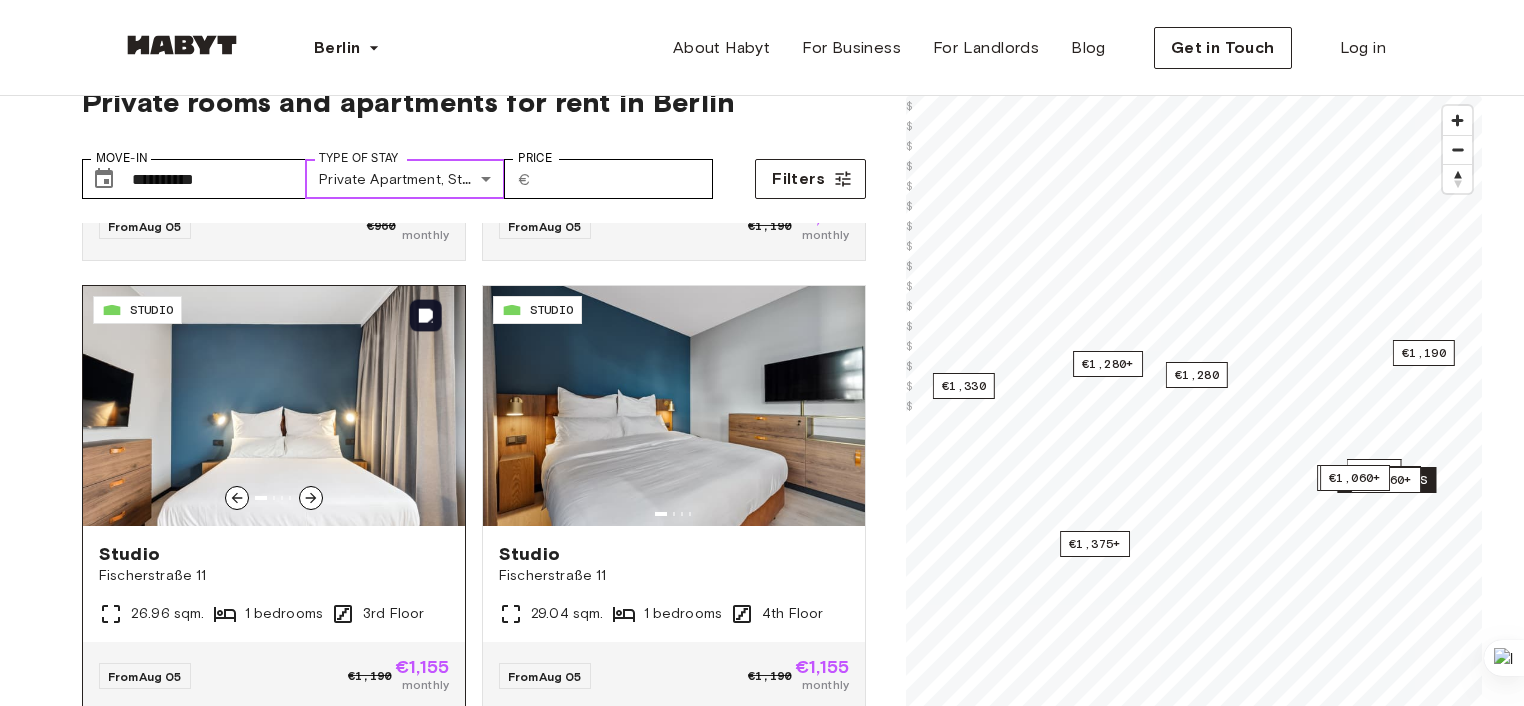 click at bounding box center [274, 406] 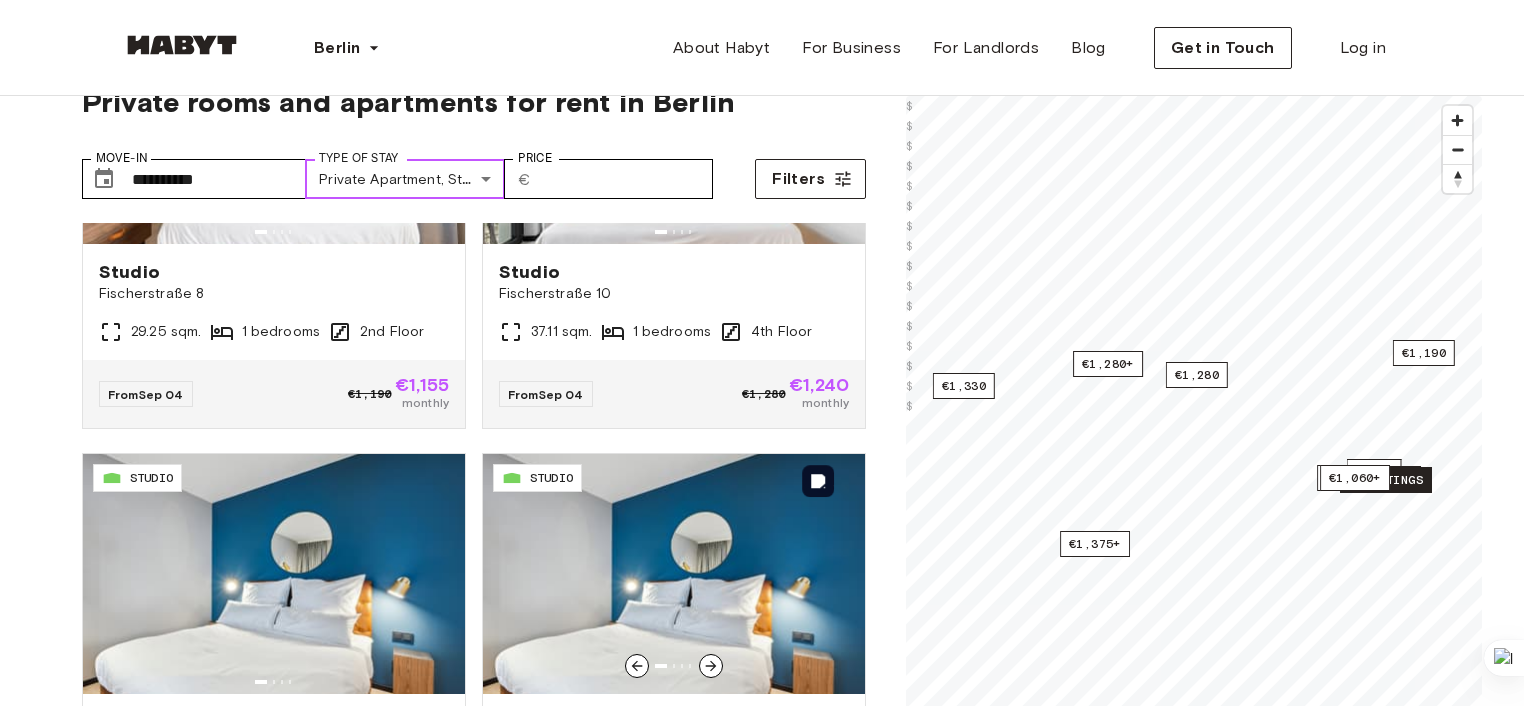 scroll, scrollTop: 3895, scrollLeft: 0, axis: vertical 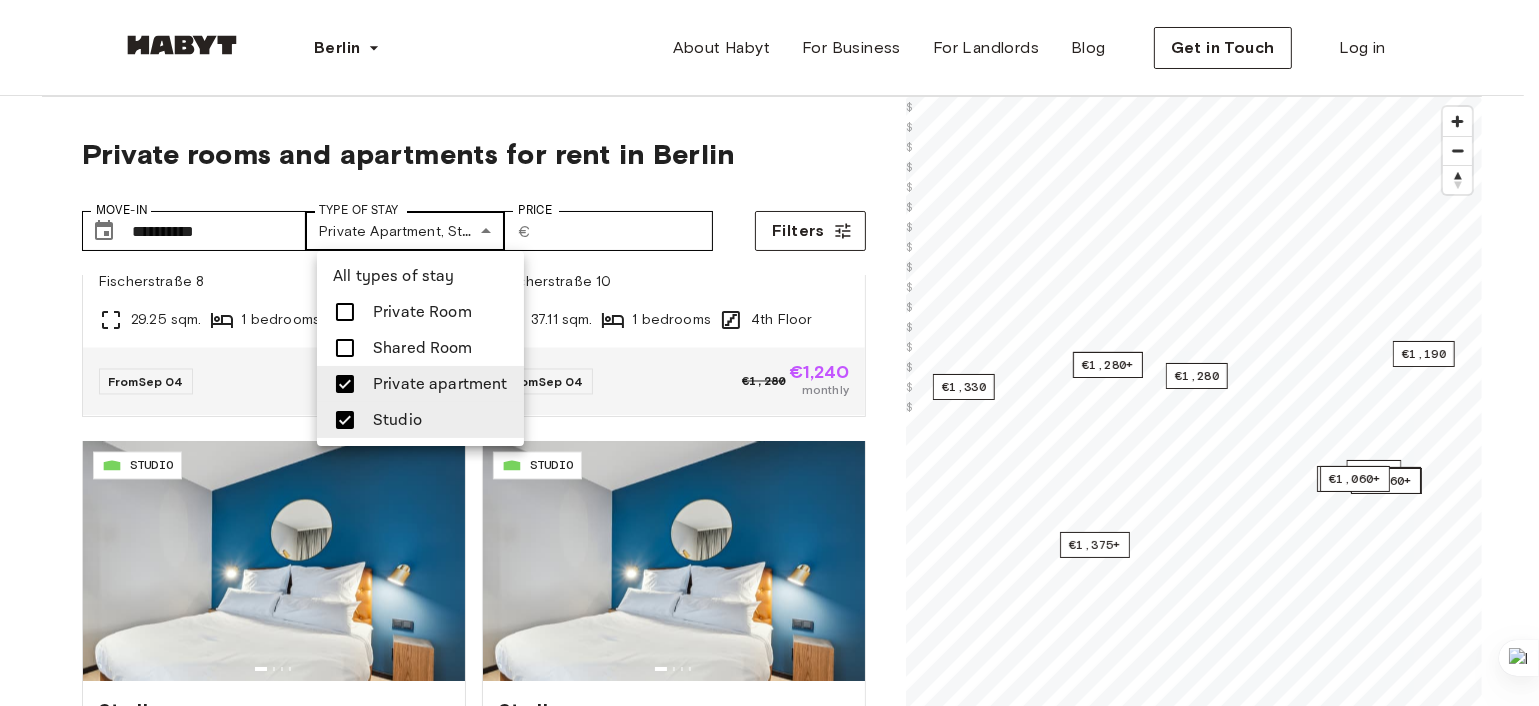 click on "**********" at bounding box center (769, 2360) 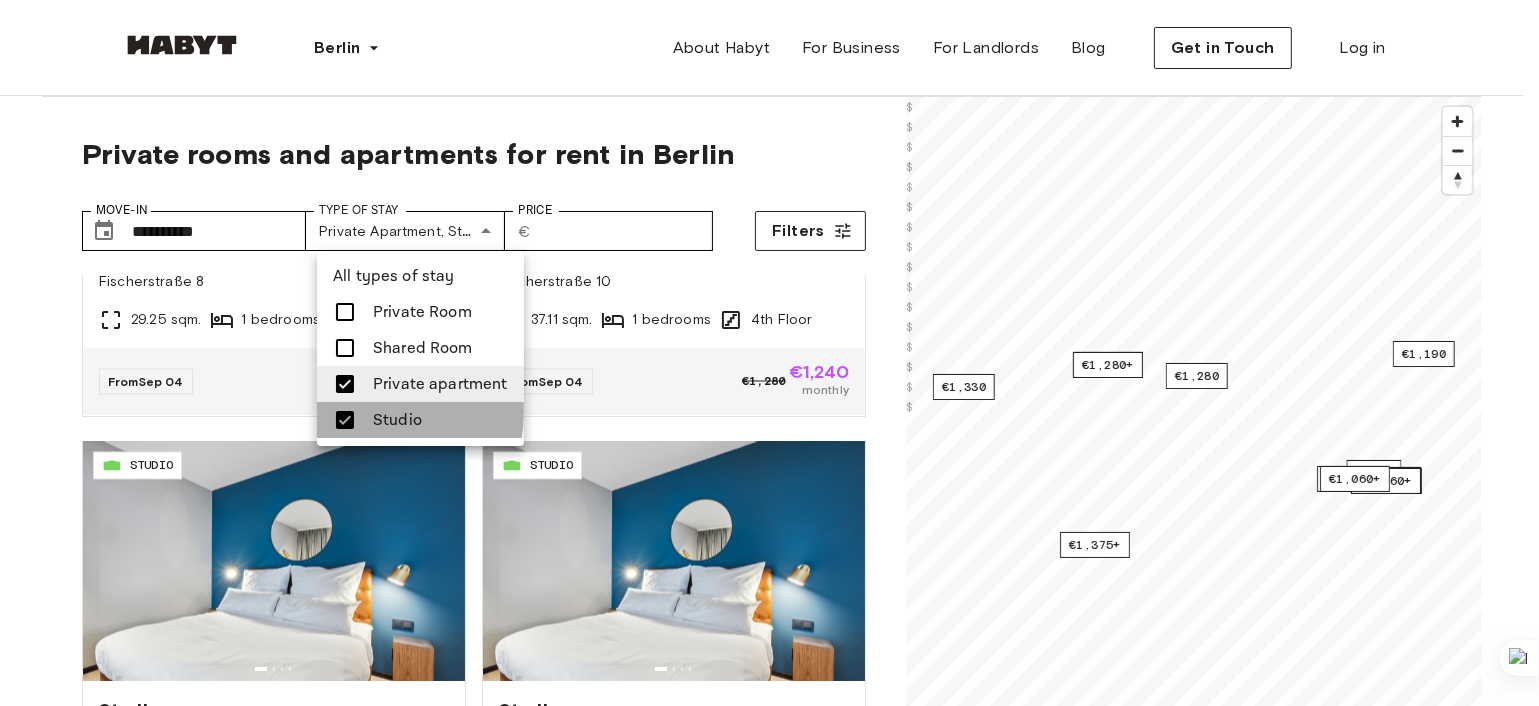 click at bounding box center (351, 420) 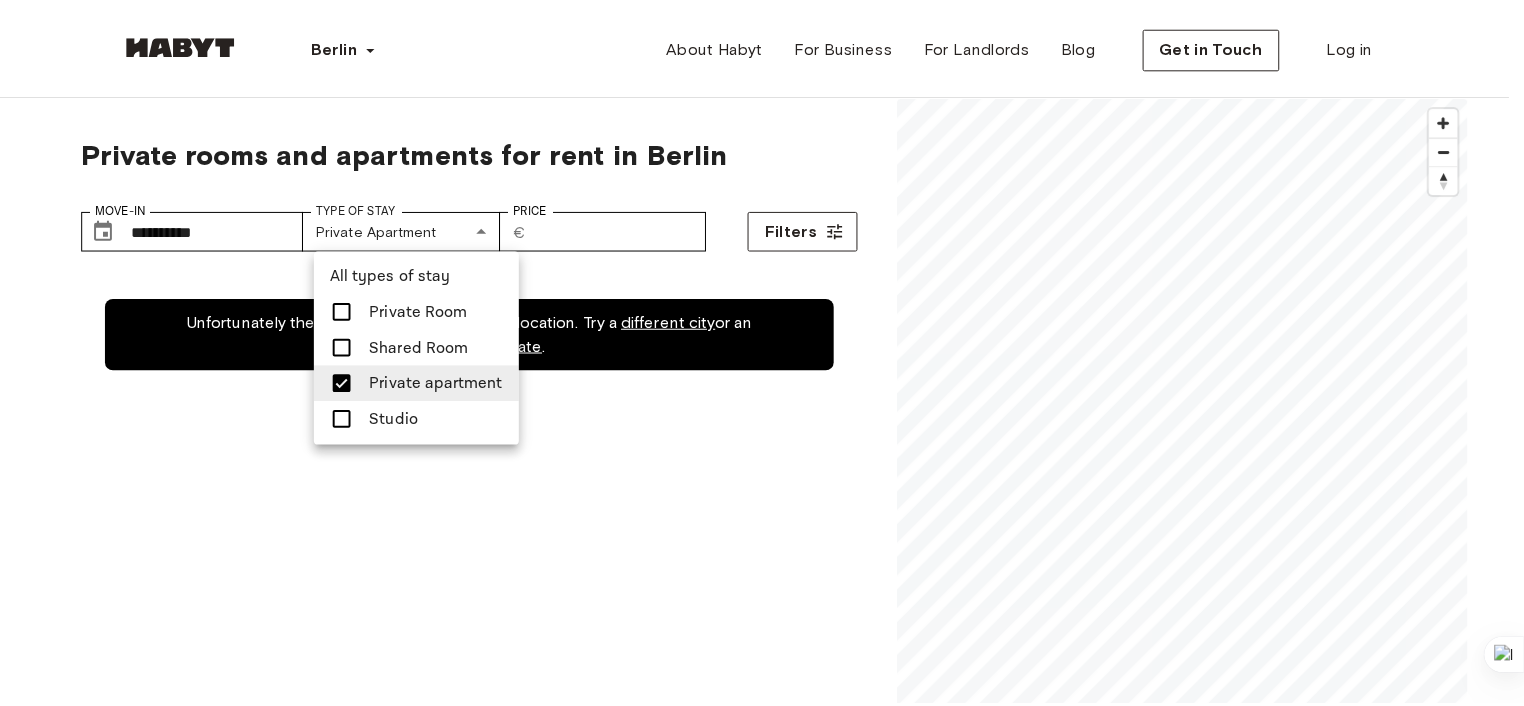 scroll, scrollTop: 0, scrollLeft: 0, axis: both 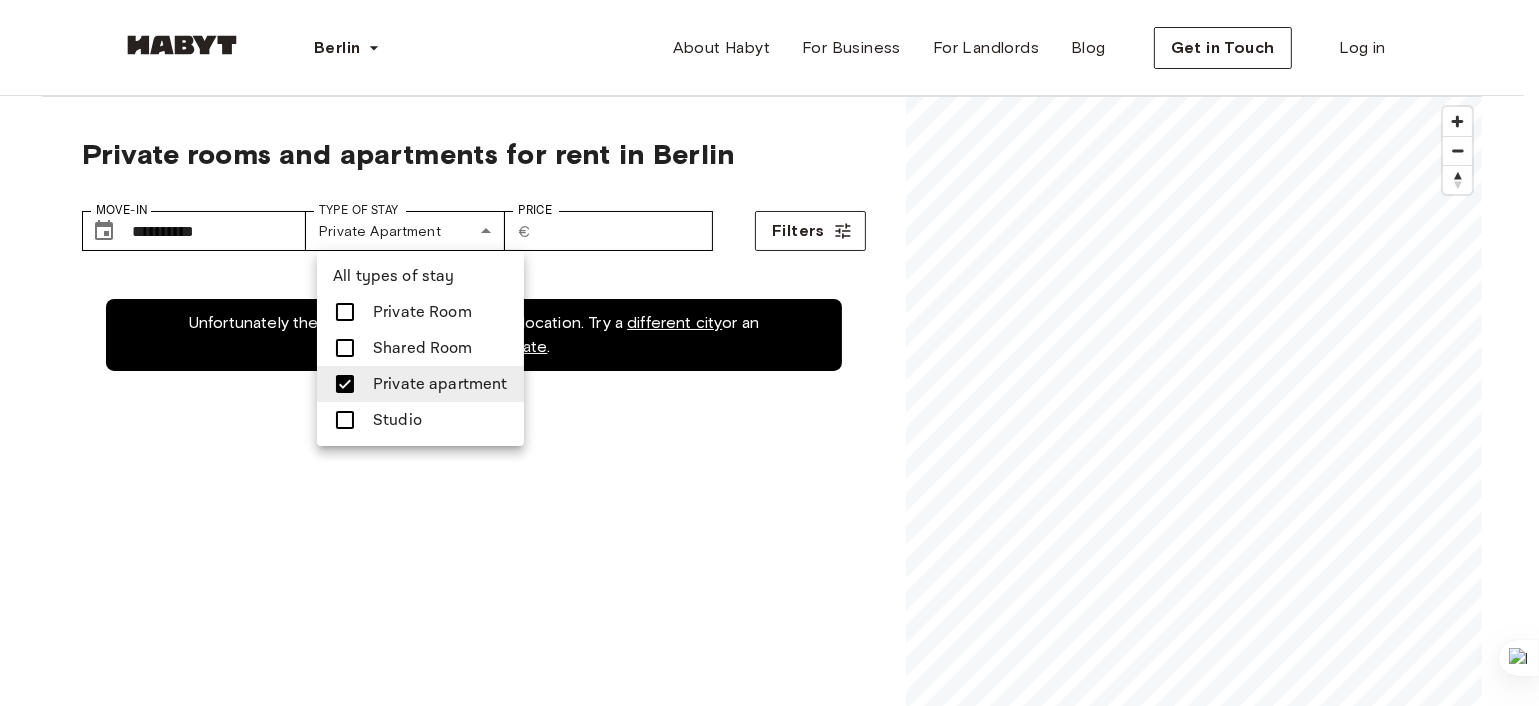click at bounding box center (769, 353) 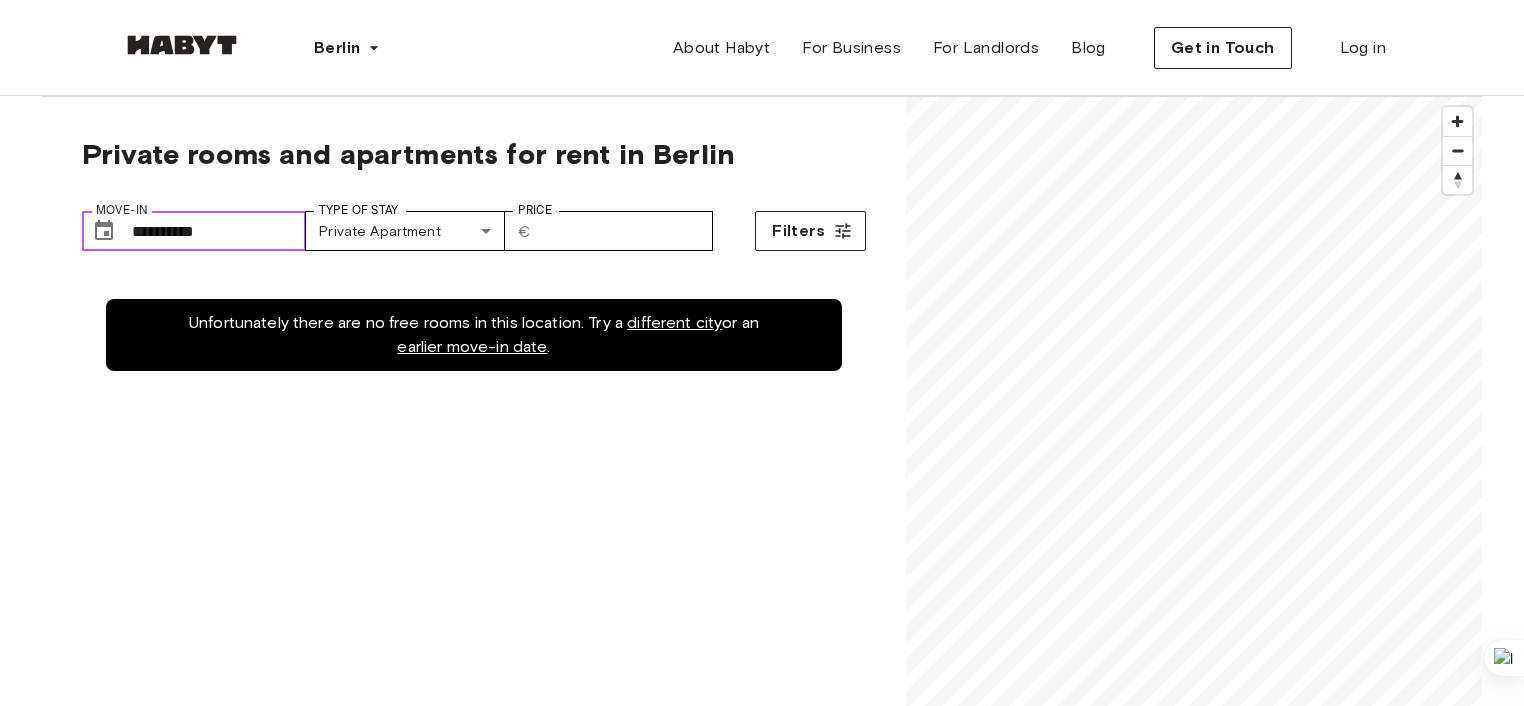 click on "**********" at bounding box center [219, 231] 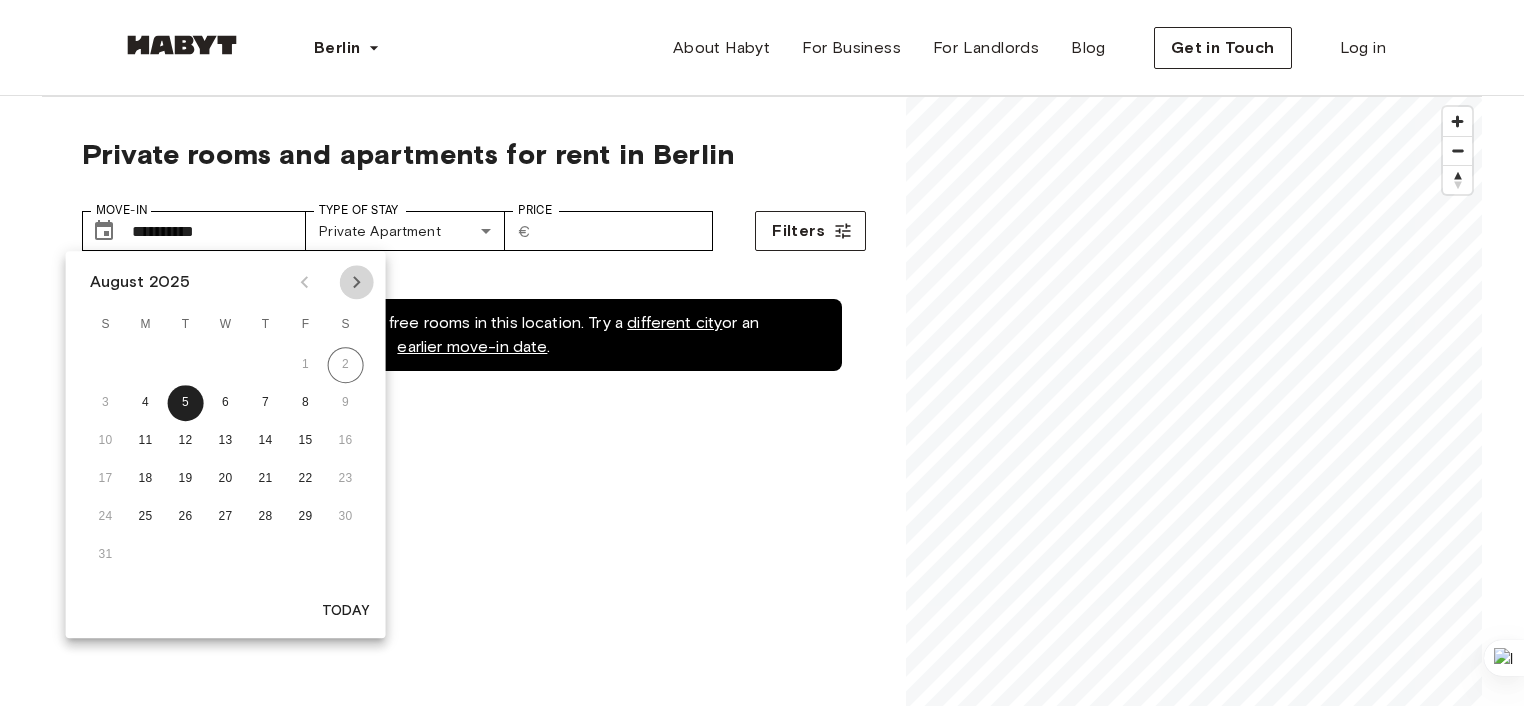 click 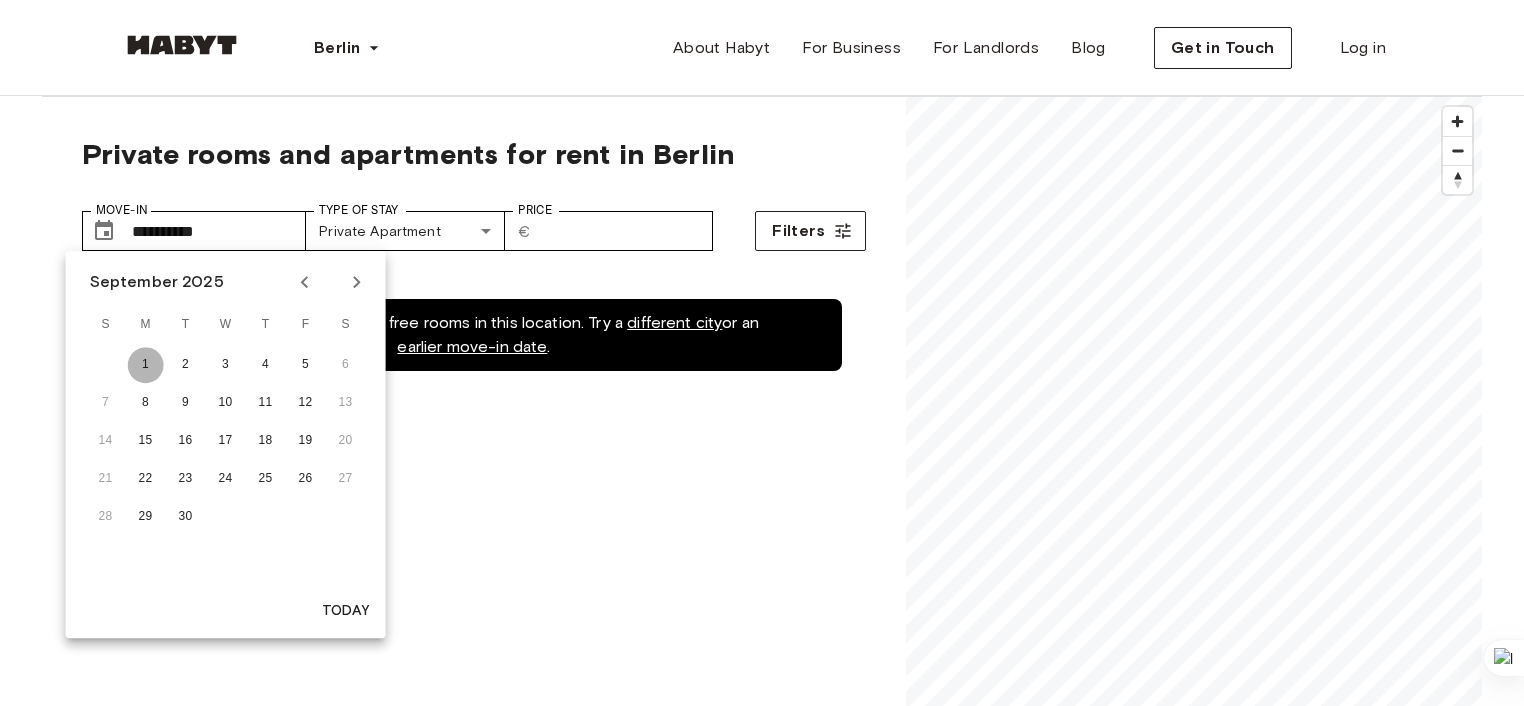 click on "1" at bounding box center [146, 365] 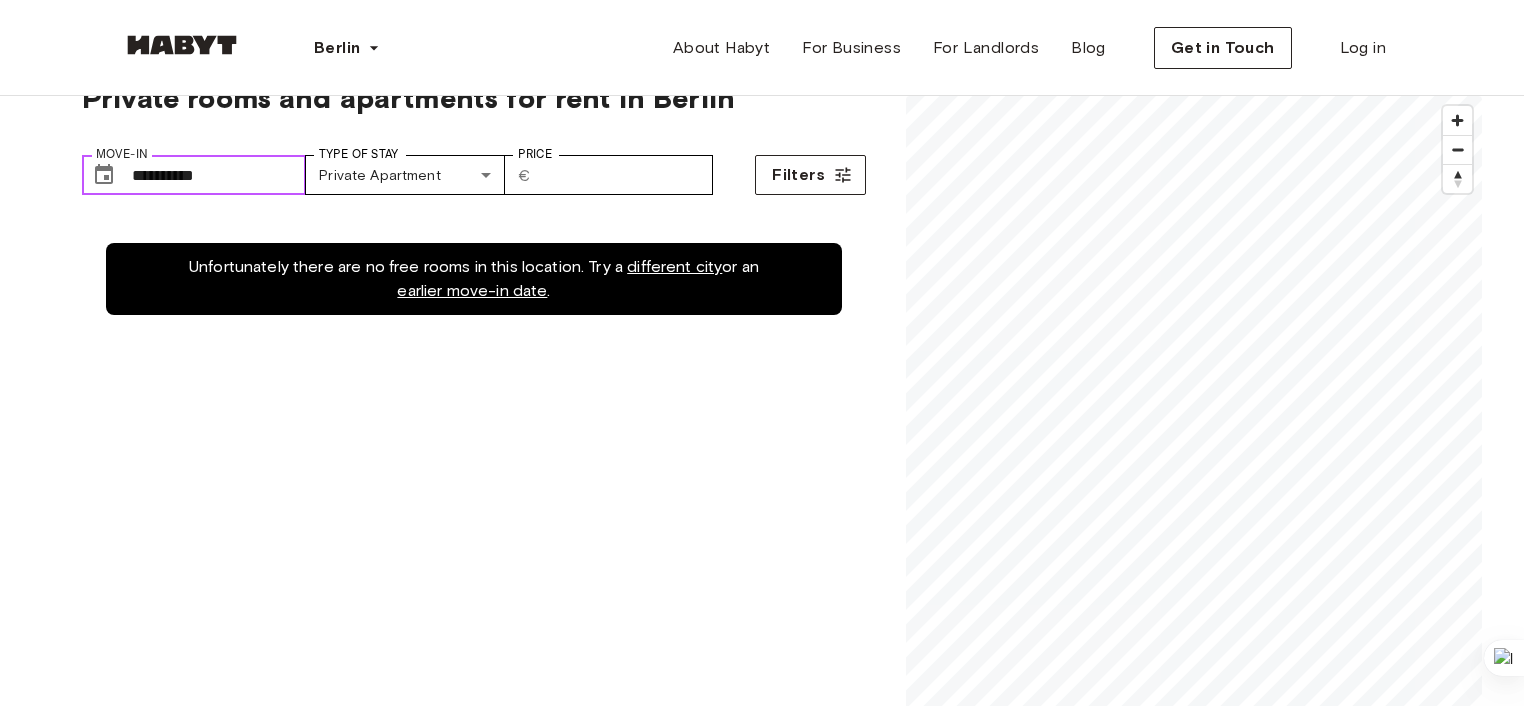 scroll, scrollTop: 0, scrollLeft: 0, axis: both 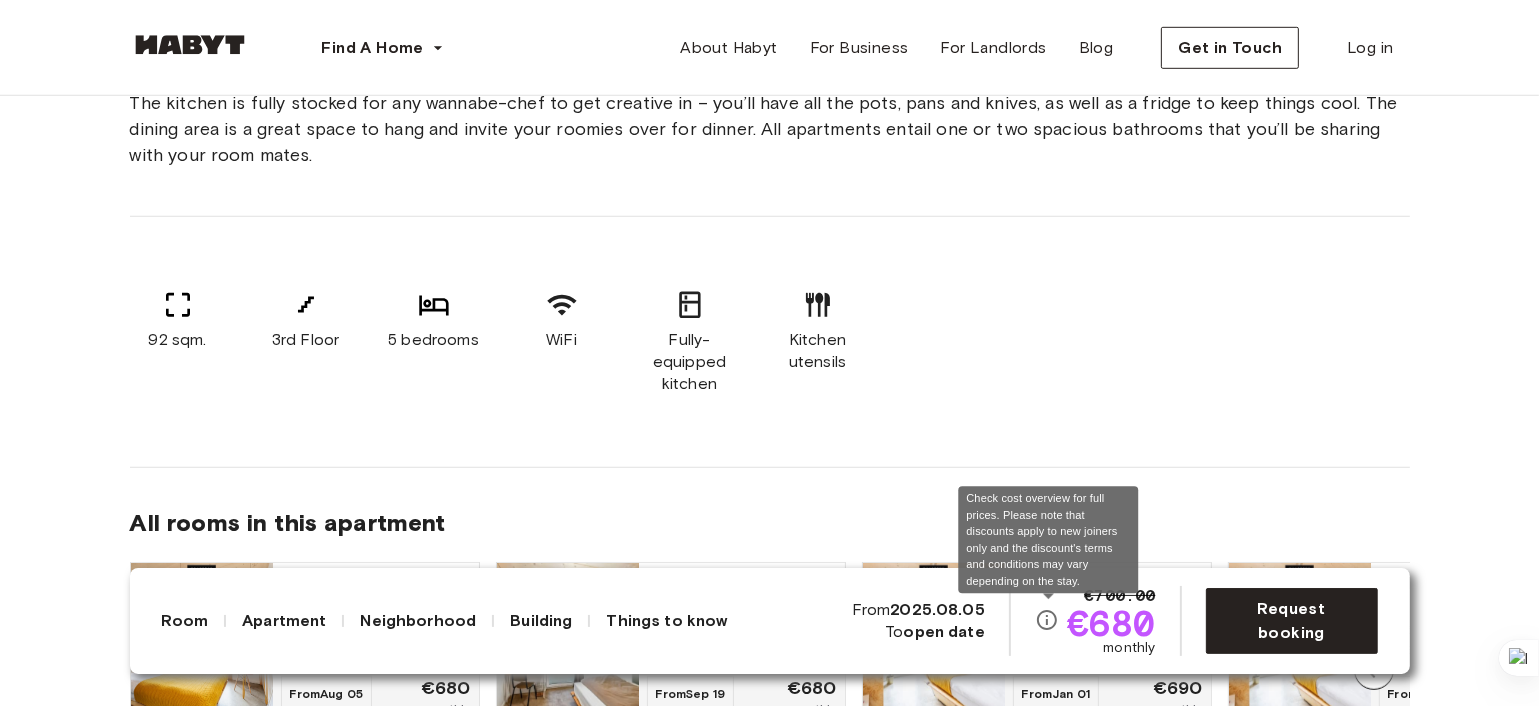 click 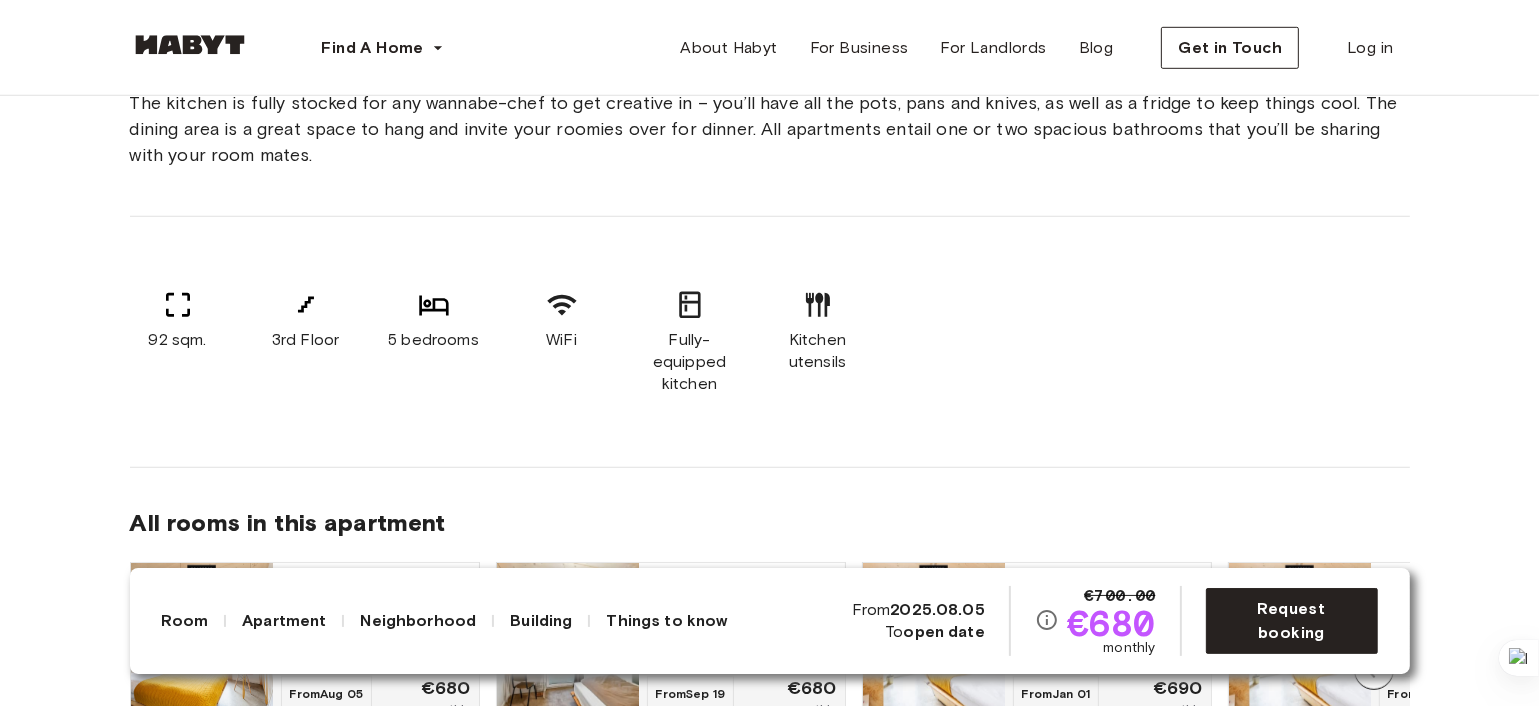 click on "92 sqm. 3rd Floor 5 bedrooms WiFi Fully-equipped kitchen Kitchen utensils" at bounding box center [770, 342] 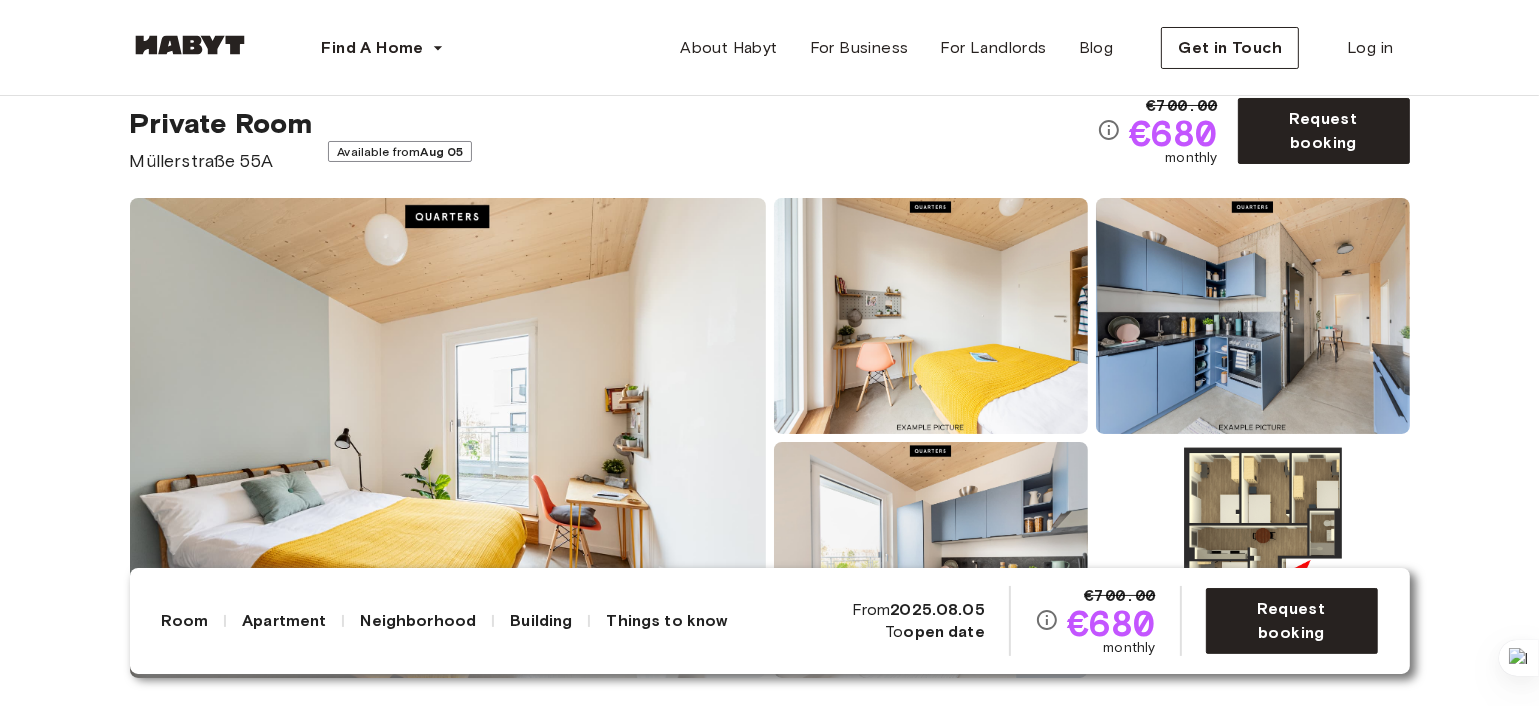 scroll, scrollTop: 0, scrollLeft: 0, axis: both 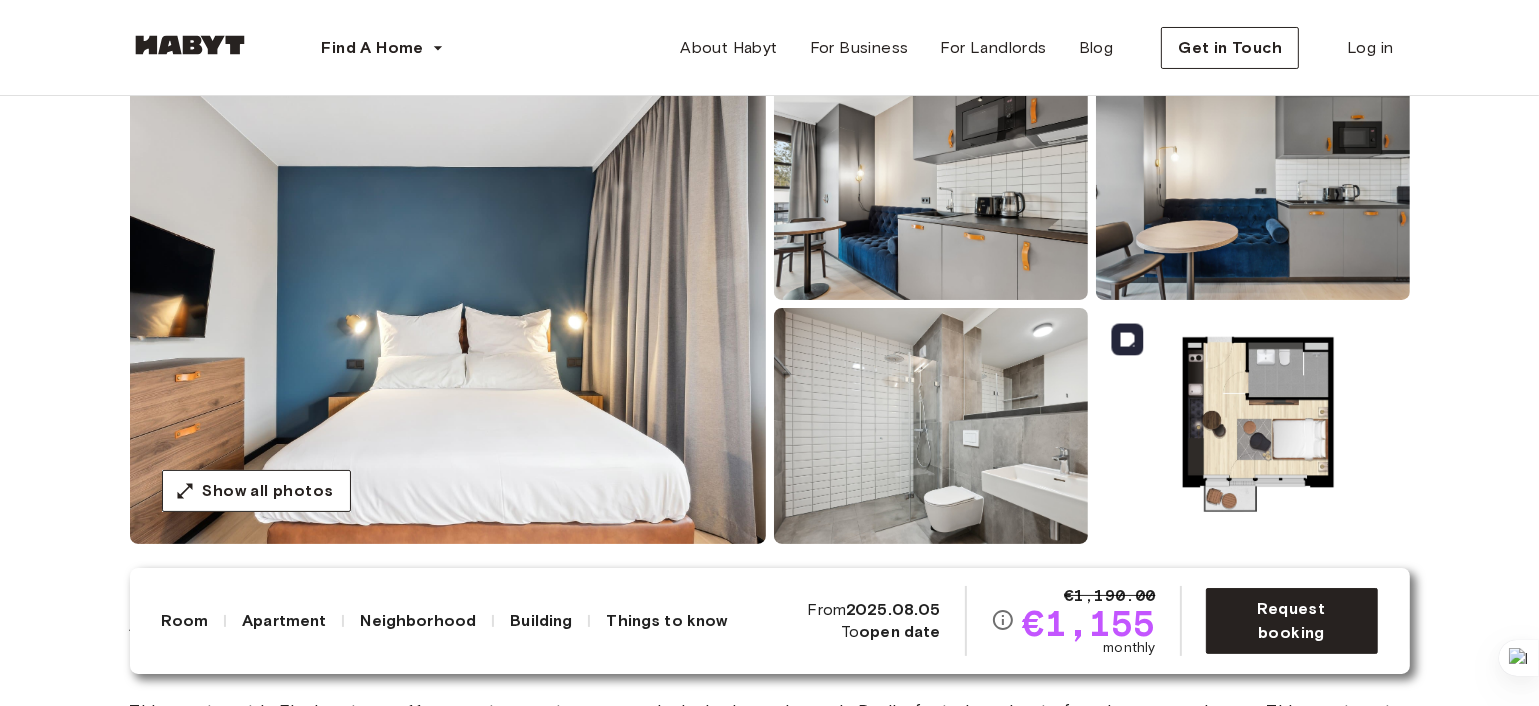click at bounding box center (1253, 426) 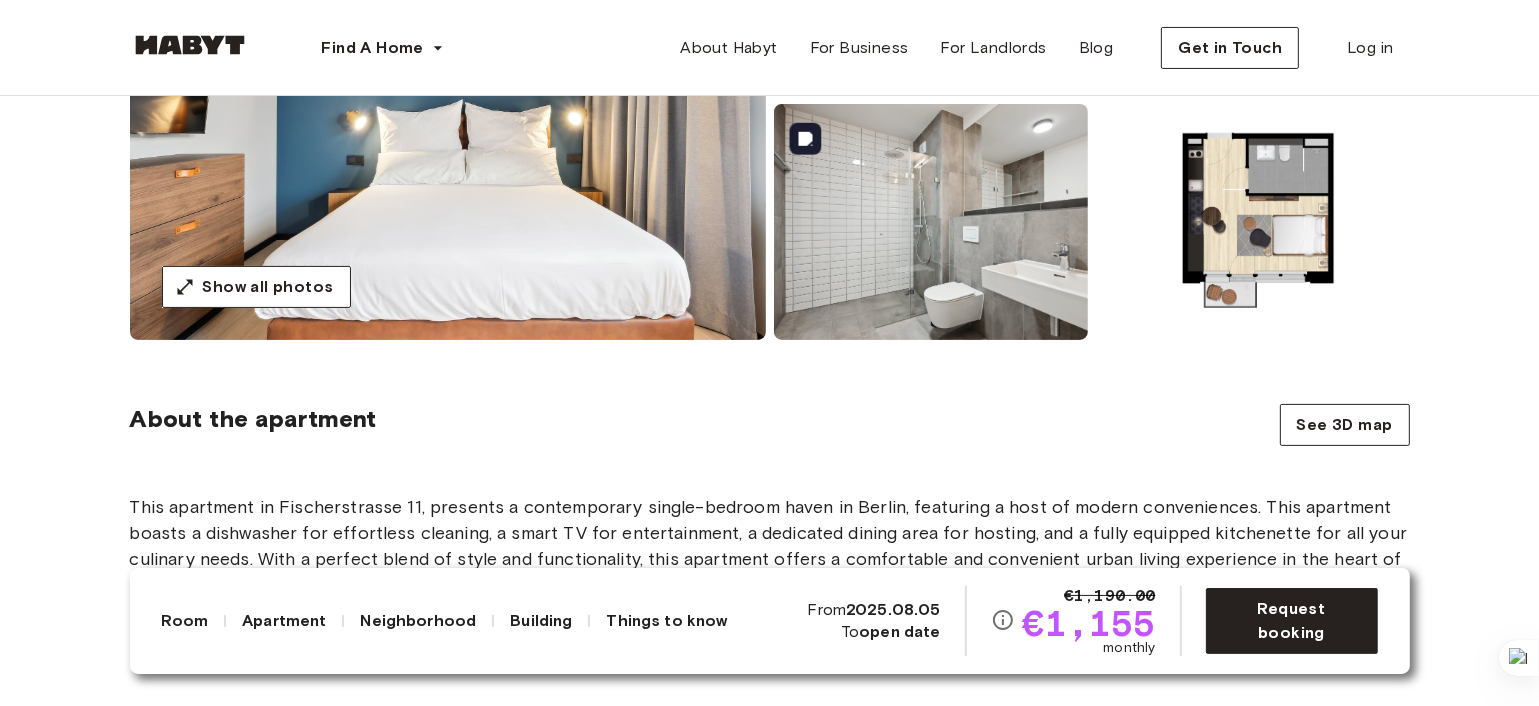 scroll, scrollTop: 414, scrollLeft: 0, axis: vertical 